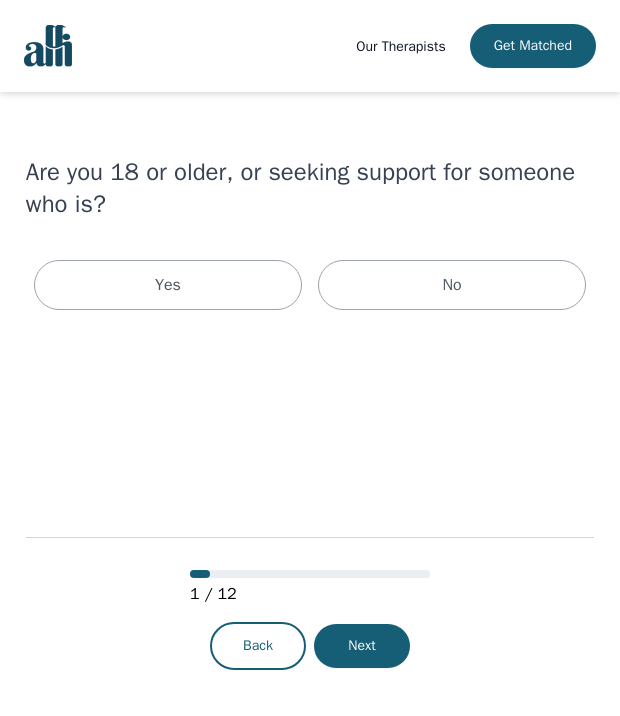 scroll, scrollTop: 0, scrollLeft: 0, axis: both 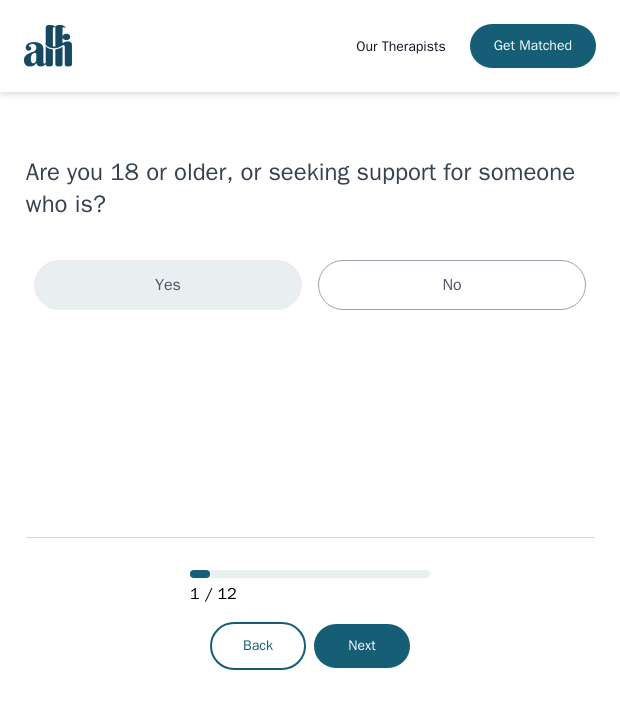 click on "Yes" at bounding box center [168, 285] 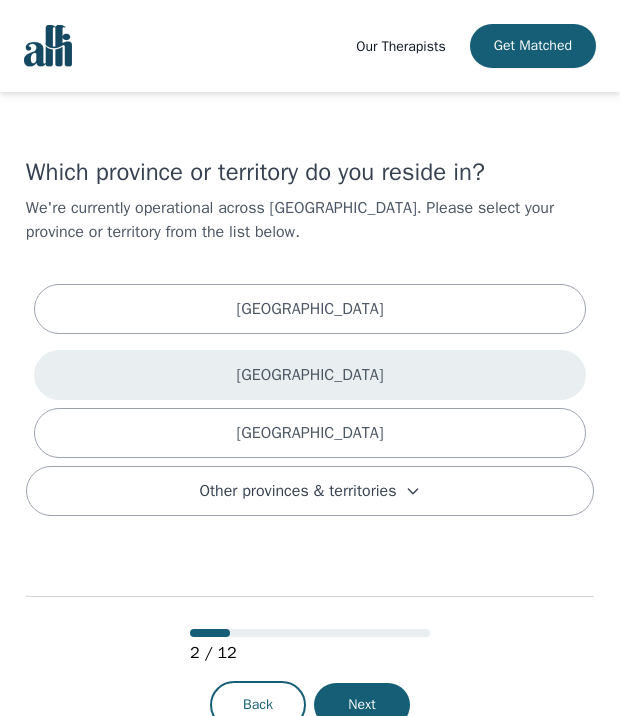 click on "[GEOGRAPHIC_DATA]" at bounding box center (310, 375) 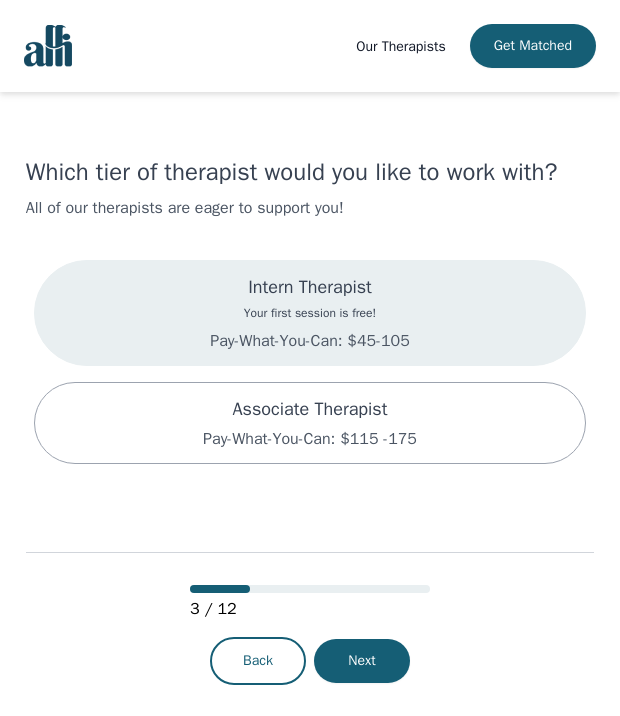 click on "Your first session is free!" at bounding box center [309, 313] 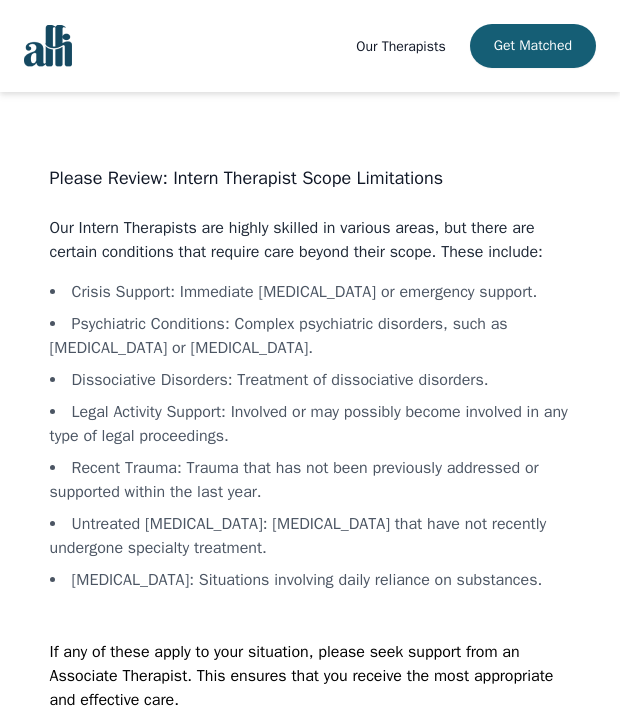 click on "Crisis Support :   Immediate [MEDICAL_DATA] or emergency support. Psychiatric Conditions :   Complex psychiatric disorders, such as [MEDICAL_DATA] or [MEDICAL_DATA]. Dissociative Disorders :   Treatment of dissociative disorders. Legal Activity Support :   Involved or may possibly become involved in any type of legal proceedings. Recent Trauma :   Trauma that has not been previously addressed or supported within the last year. Untreated [MEDICAL_DATA] :   [MEDICAL_DATA] that have not recently undergone specialty treatment. [MEDICAL_DATA] :   Situations involving daily reliance on substances." at bounding box center (310, 436) 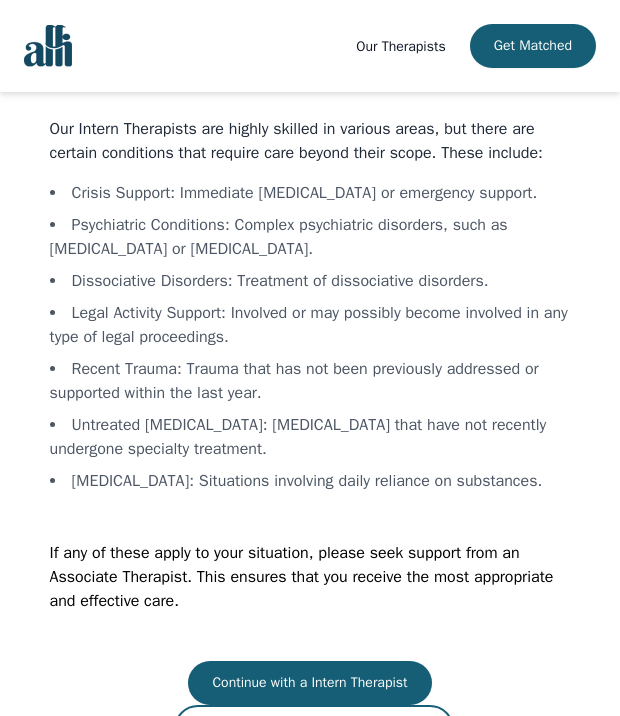 scroll, scrollTop: 159, scrollLeft: 0, axis: vertical 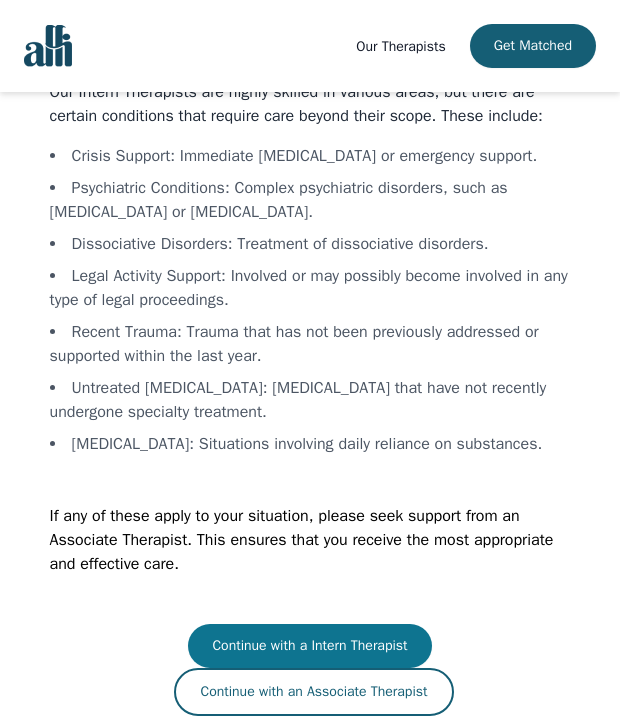 click on "Continue with a Intern Therapist" at bounding box center [309, 646] 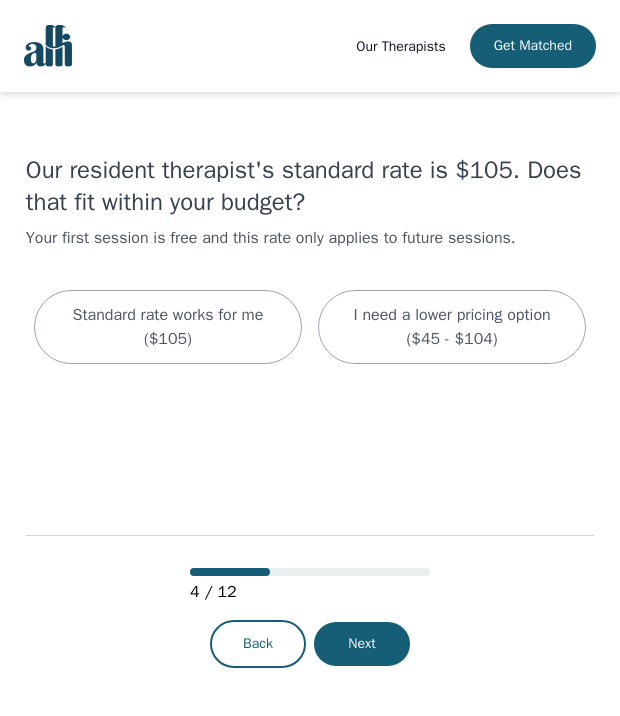 scroll, scrollTop: 0, scrollLeft: 0, axis: both 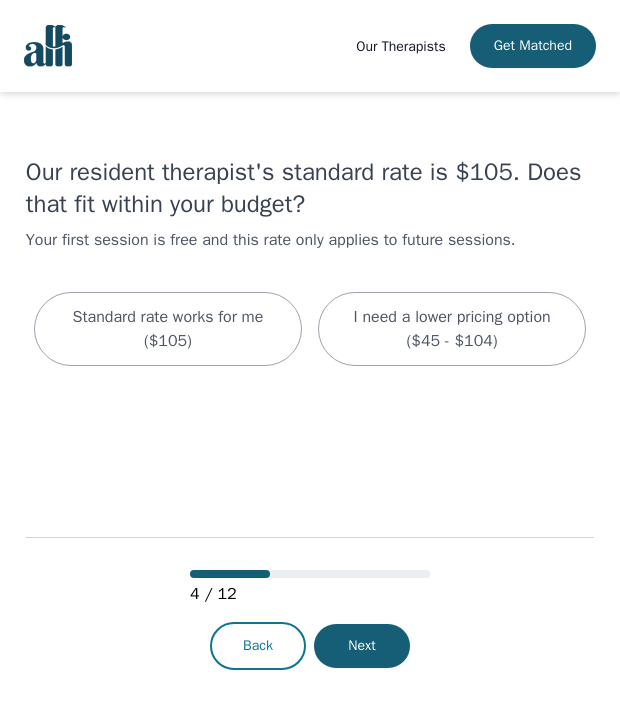 click on "Back" at bounding box center [258, 646] 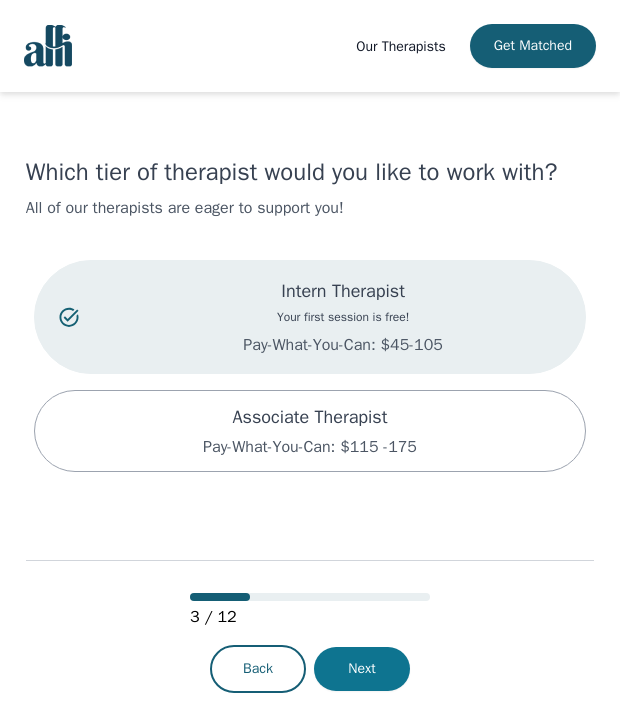 click on "Next" at bounding box center [362, 669] 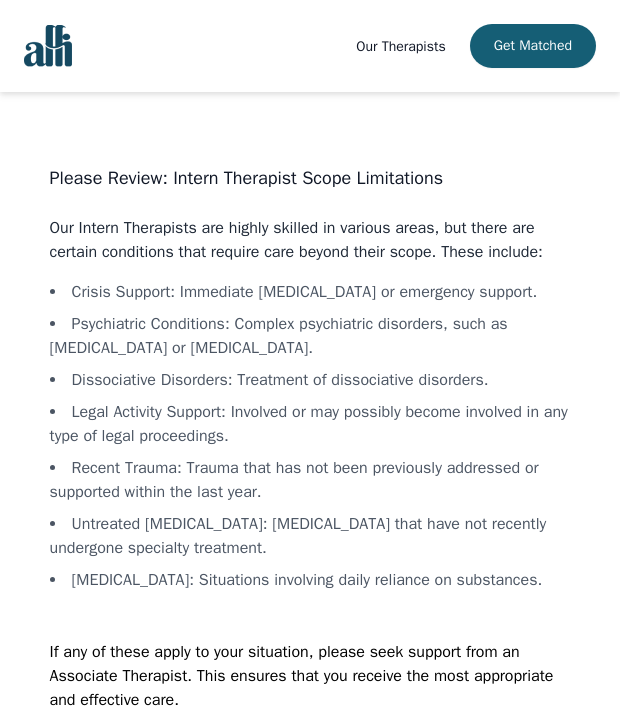 click on "Psychiatric Conditions :   Complex psychiatric disorders, such as [MEDICAL_DATA] or [MEDICAL_DATA]." at bounding box center [310, 336] 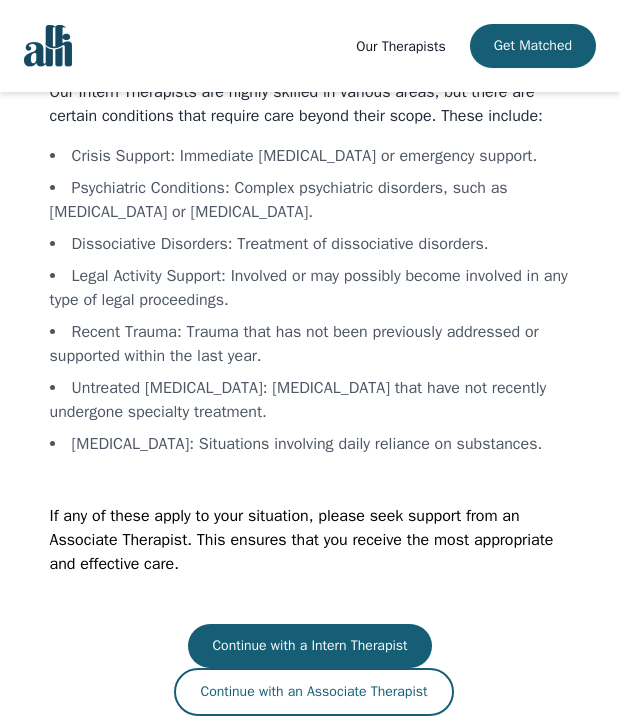 scroll, scrollTop: 159, scrollLeft: 0, axis: vertical 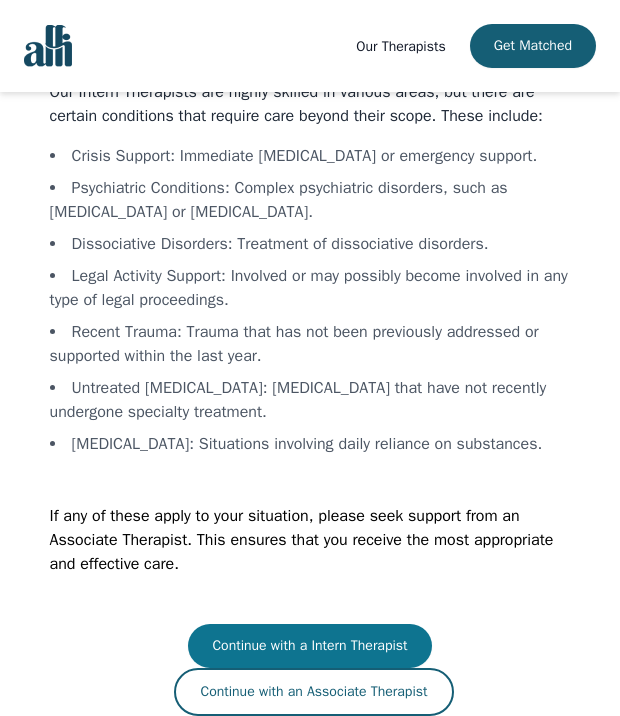 click on "Continue with a Intern Therapist" at bounding box center (309, 646) 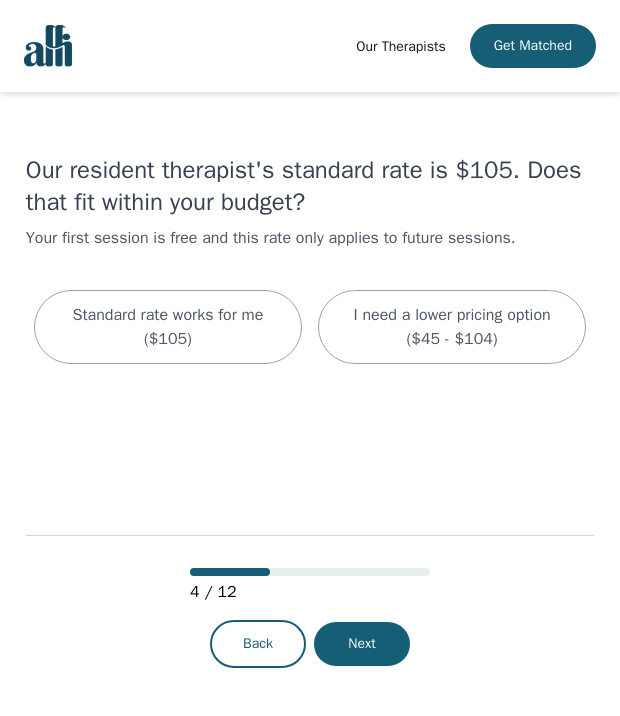 scroll, scrollTop: 0, scrollLeft: 0, axis: both 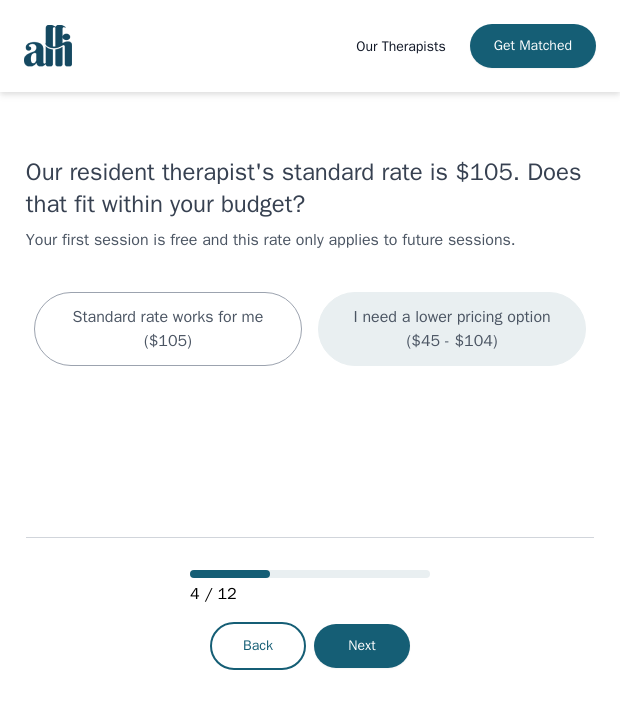click on "I need a lower pricing option ($45 - $104)" at bounding box center [452, 329] 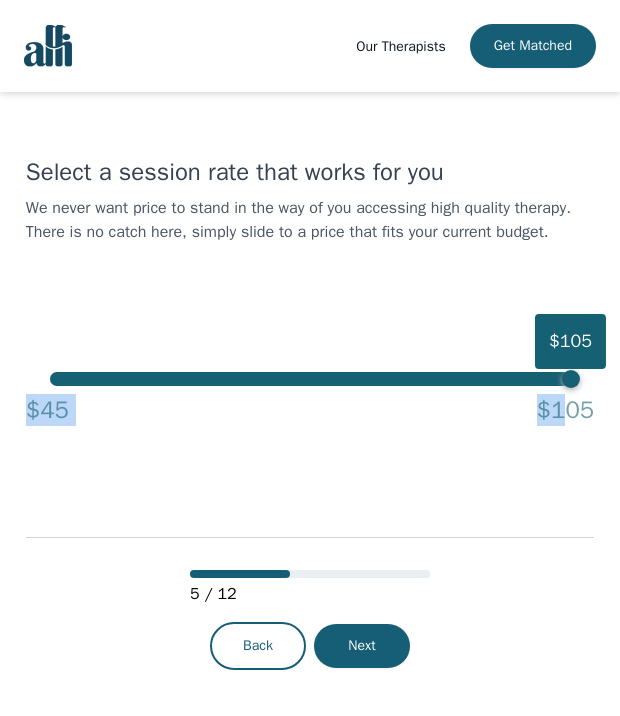 drag, startPoint x: 570, startPoint y: 388, endPoint x: 8, endPoint y: 394, distance: 562.03204 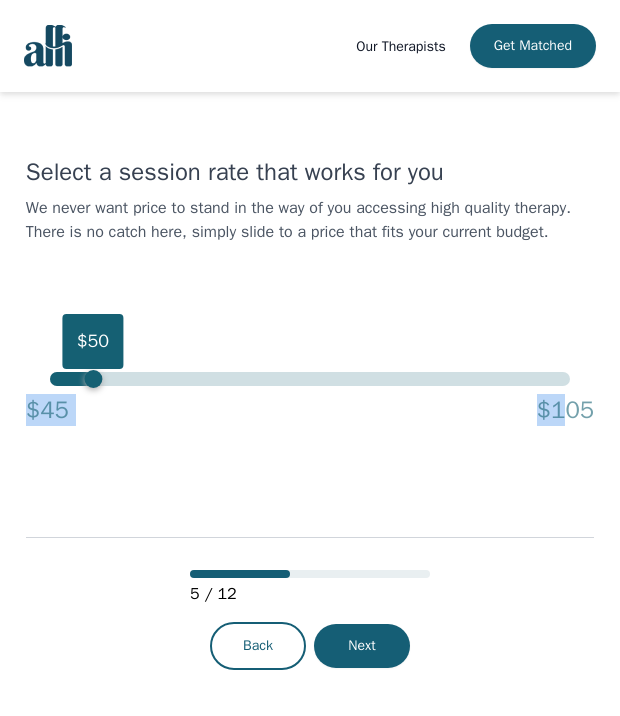 click on "$50" at bounding box center [310, 379] 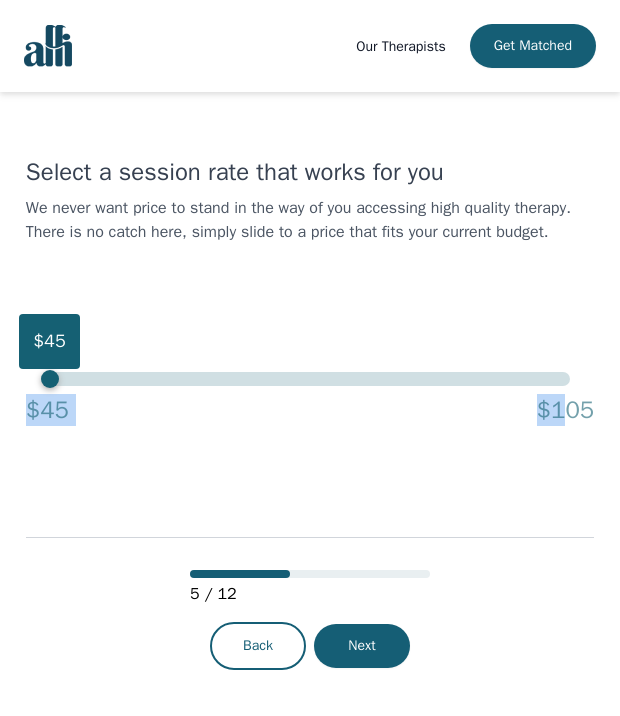 drag, startPoint x: 91, startPoint y: 385, endPoint x: 49, endPoint y: 391, distance: 42.426407 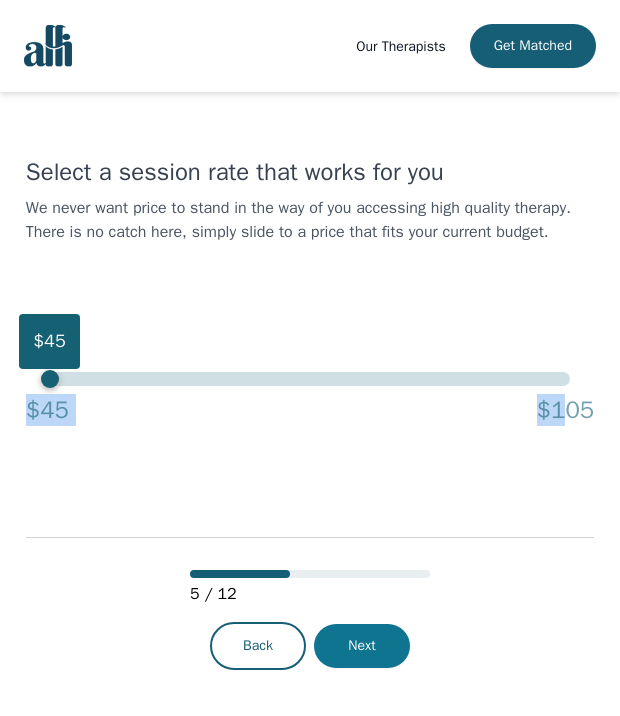 click on "Next" at bounding box center [362, 646] 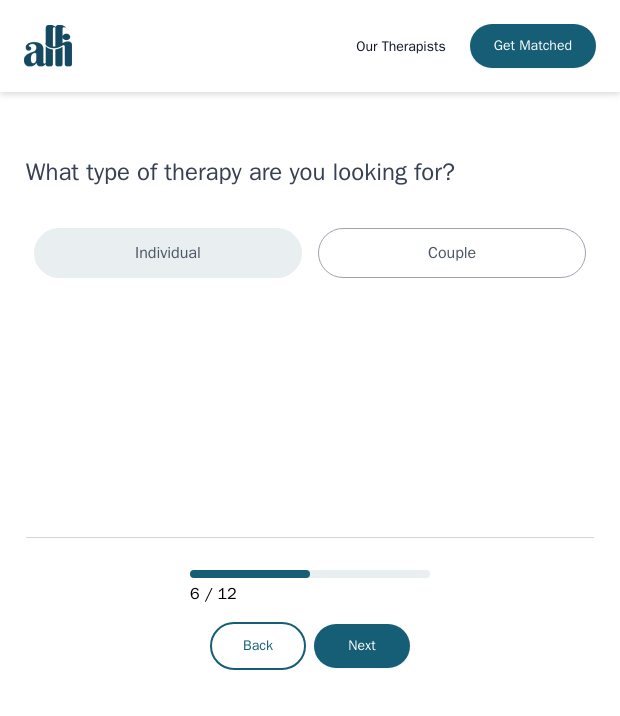 click on "Individual" at bounding box center (168, 253) 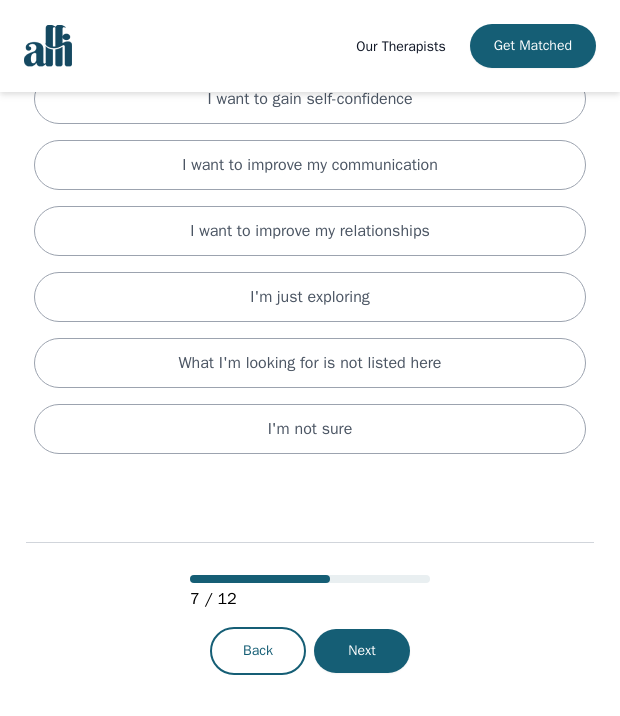 scroll, scrollTop: 664, scrollLeft: 0, axis: vertical 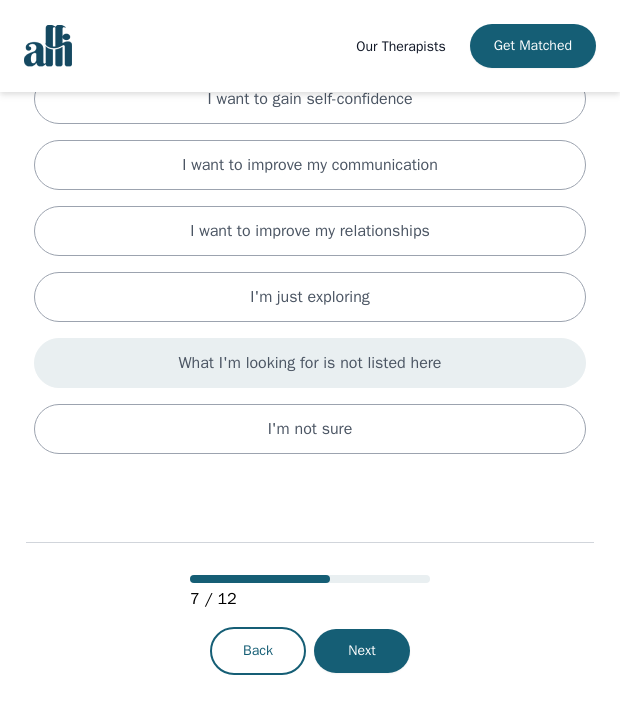 click on "What I'm looking for is not listed here" at bounding box center [310, 363] 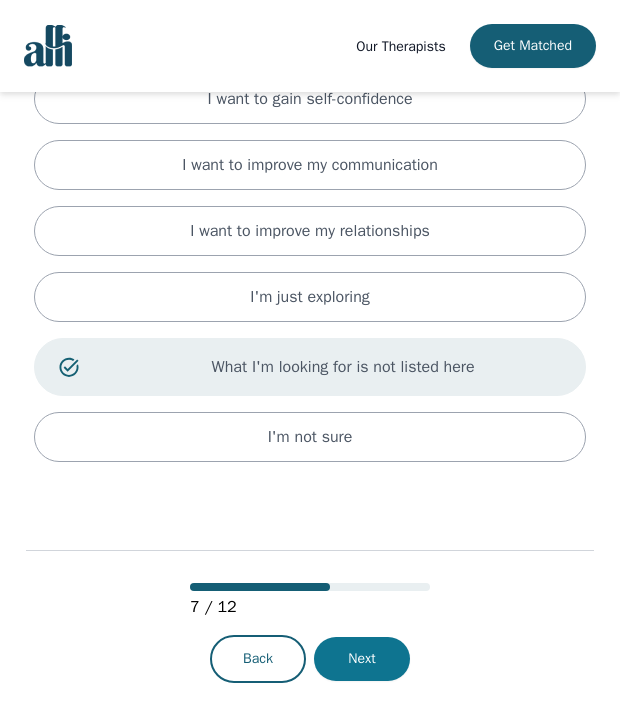 click on "Next" at bounding box center (362, 659) 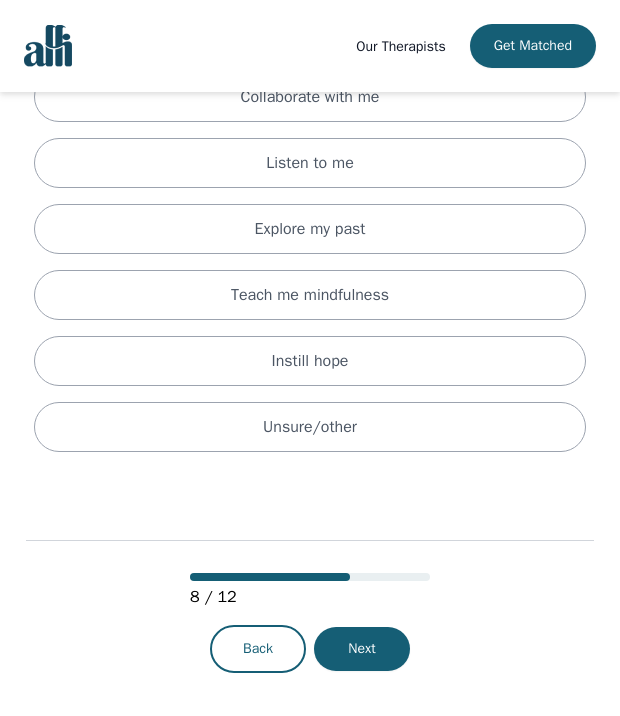 scroll, scrollTop: 0, scrollLeft: 0, axis: both 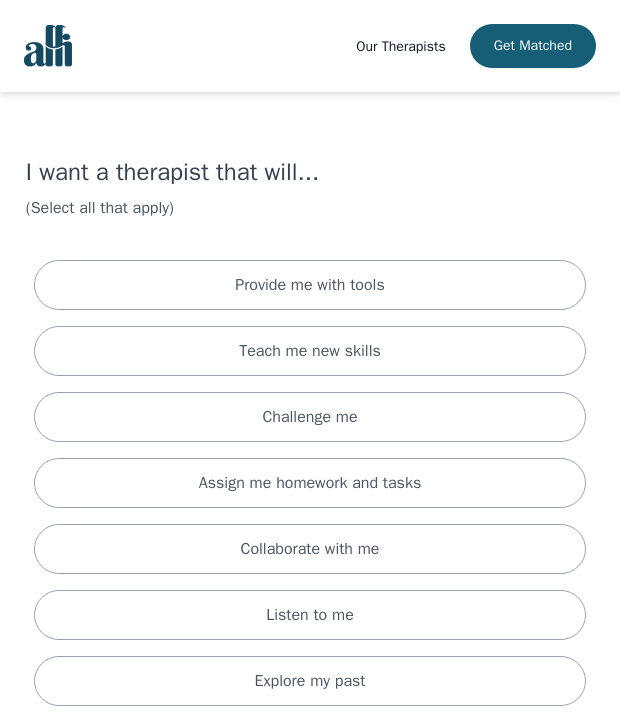 click on "I want a therapist that will... (Select all that apply) Provide me with tools Teach me new skills Challenge me Assign me homework and tasks Collaborate with me Listen to me Explore my past Teach me mindfulness Instill hope Unsure/other" at bounding box center (310, 534) 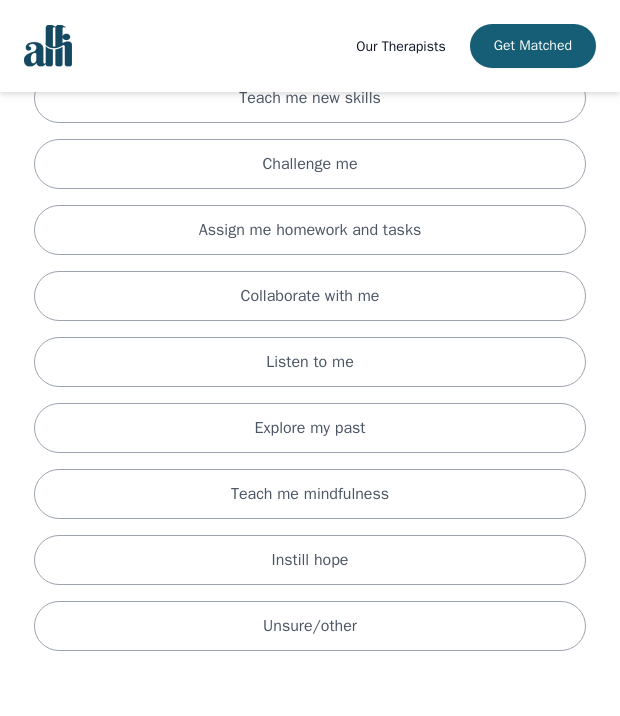 scroll, scrollTop: 252, scrollLeft: 0, axis: vertical 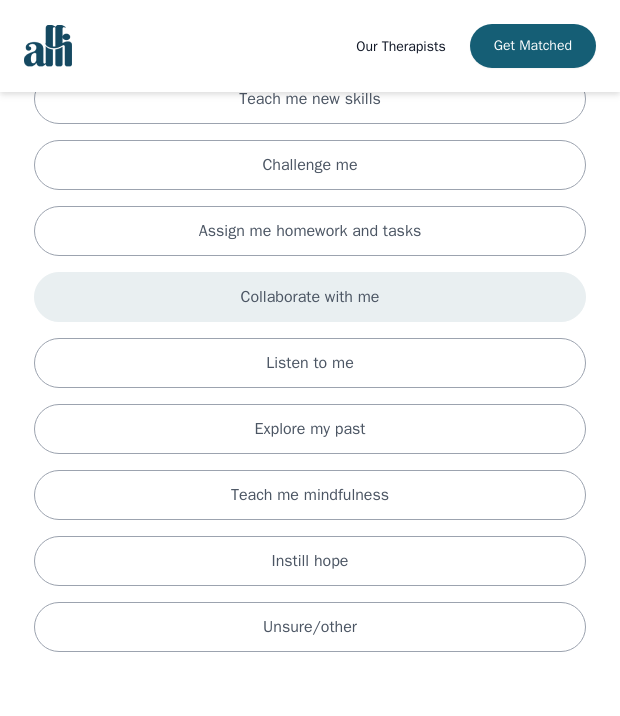 click on "Collaborate with me" at bounding box center (310, 297) 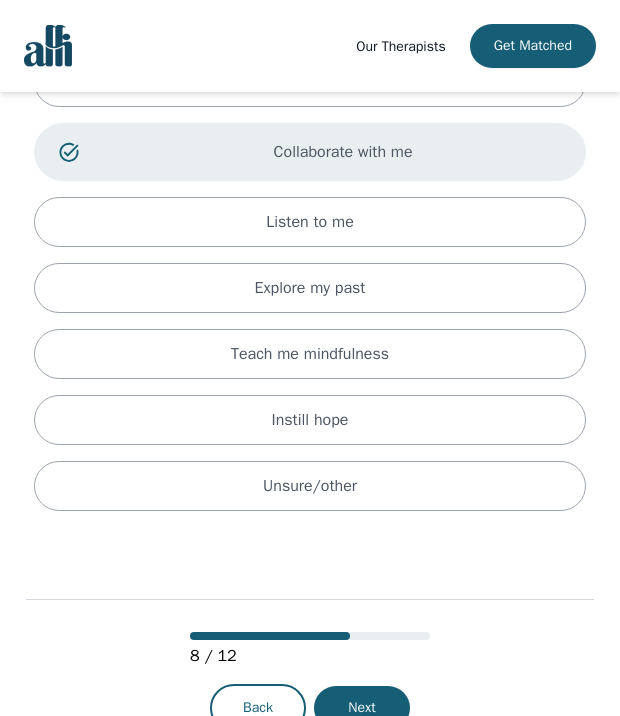 scroll, scrollTop: 406, scrollLeft: 0, axis: vertical 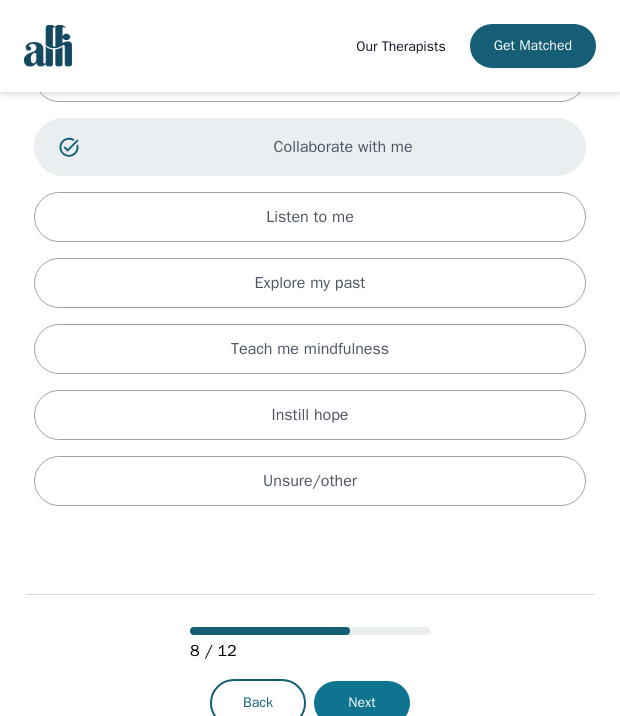 click on "Next" at bounding box center [362, 703] 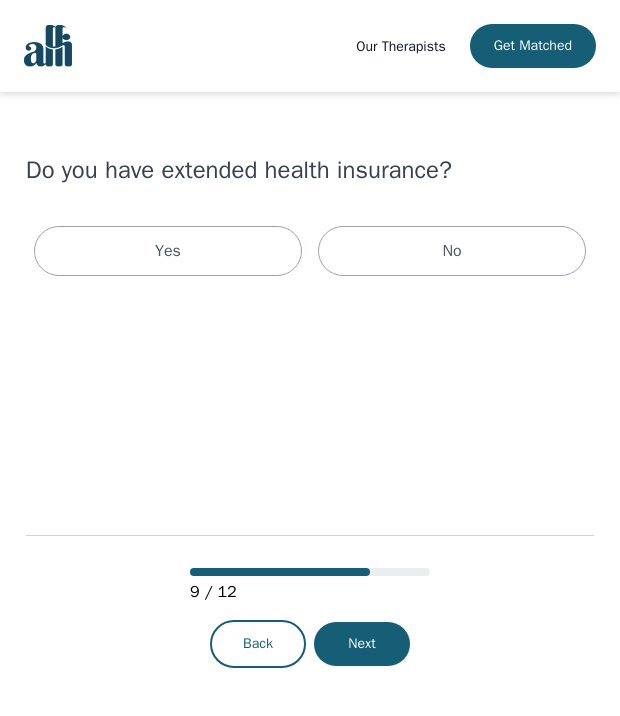 scroll, scrollTop: 0, scrollLeft: 0, axis: both 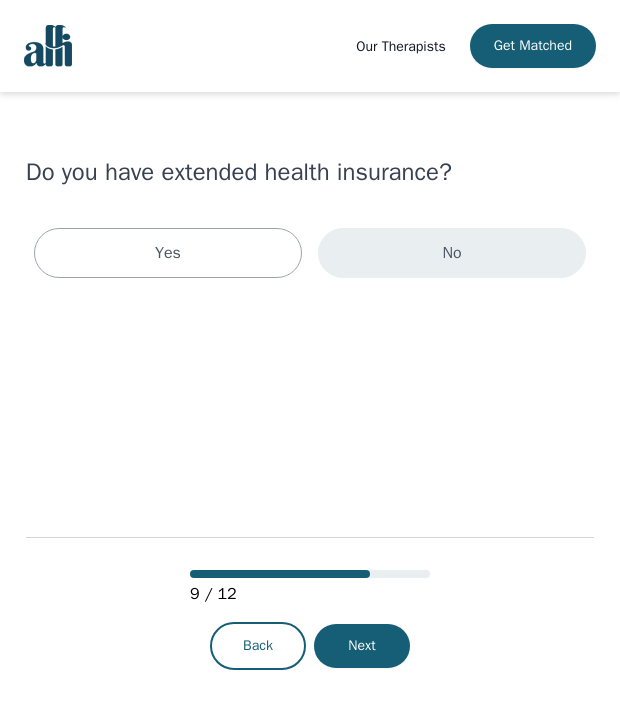 click on "No" at bounding box center (452, 253) 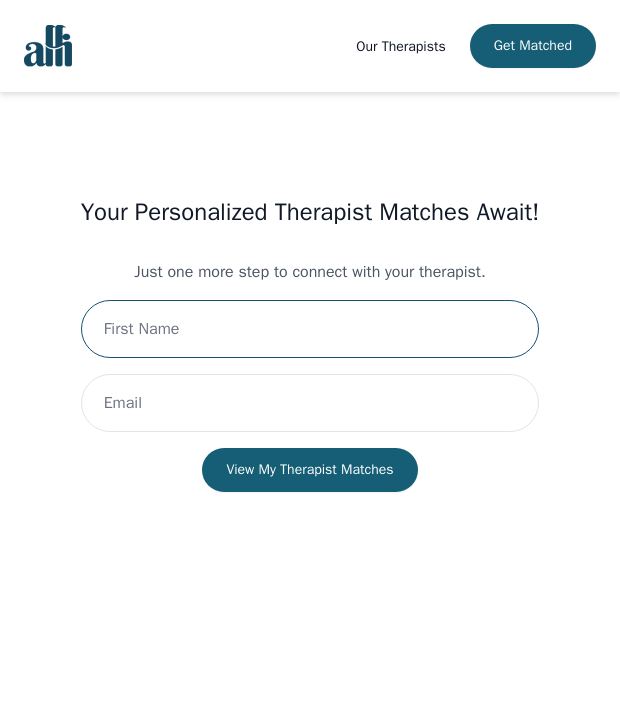 click at bounding box center [310, 329] 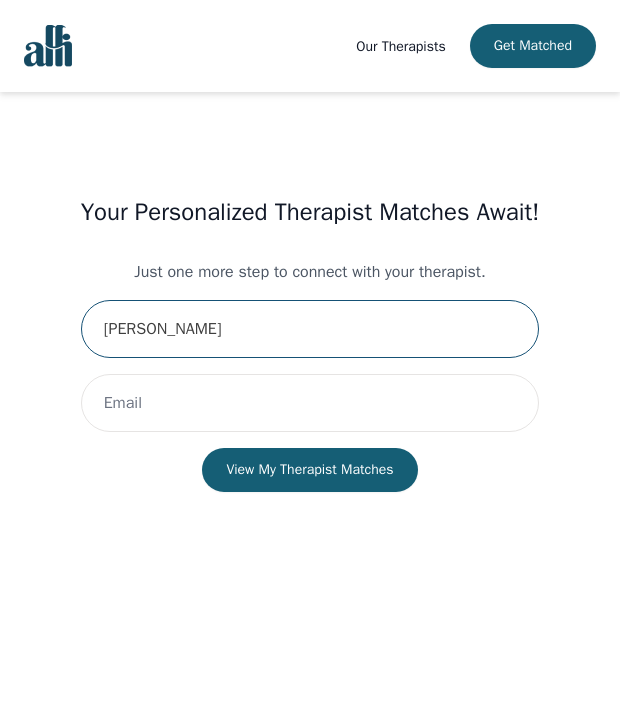 drag, startPoint x: 188, startPoint y: 319, endPoint x: 94, endPoint y: 323, distance: 94.08507 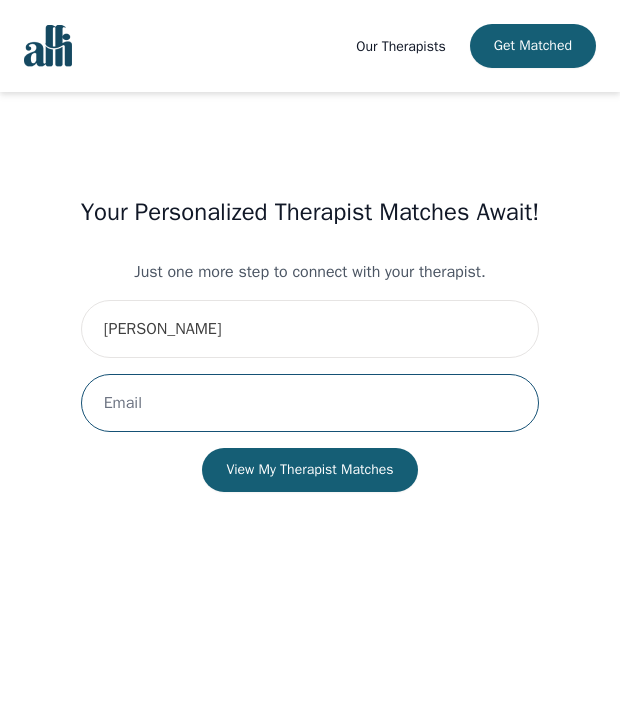 click at bounding box center [310, 403] 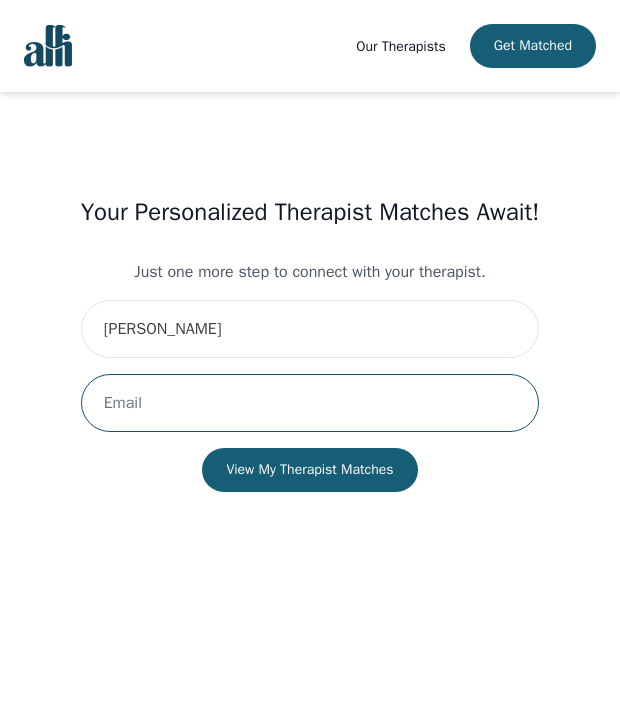 type on "[EMAIL_ADDRESS][DOMAIN_NAME]" 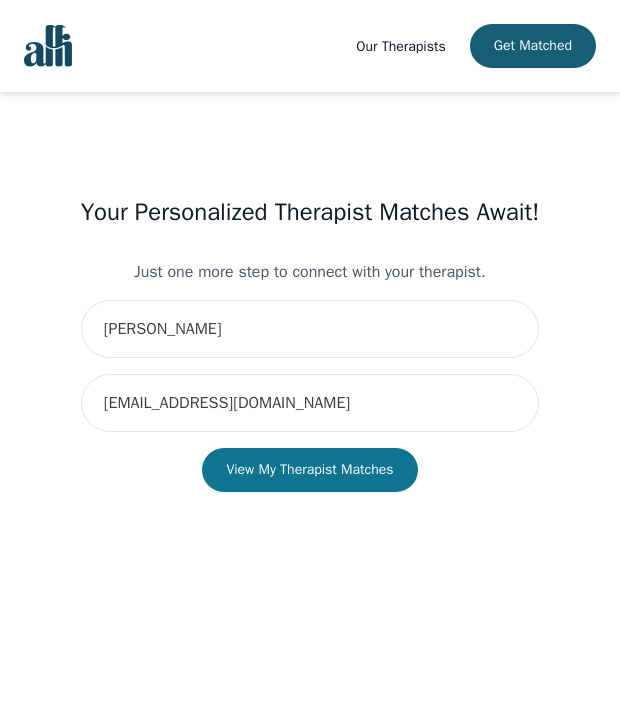 click on "View My Therapist Matches" at bounding box center [309, 470] 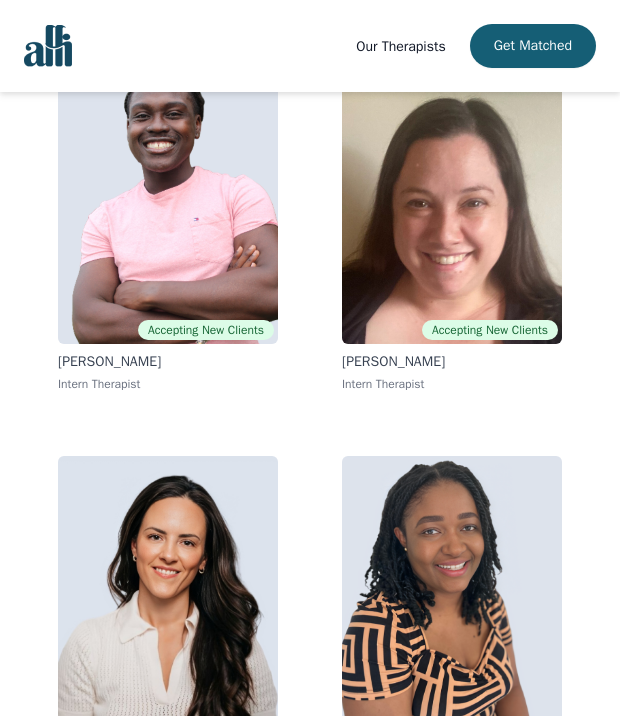 scroll, scrollTop: 352, scrollLeft: 0, axis: vertical 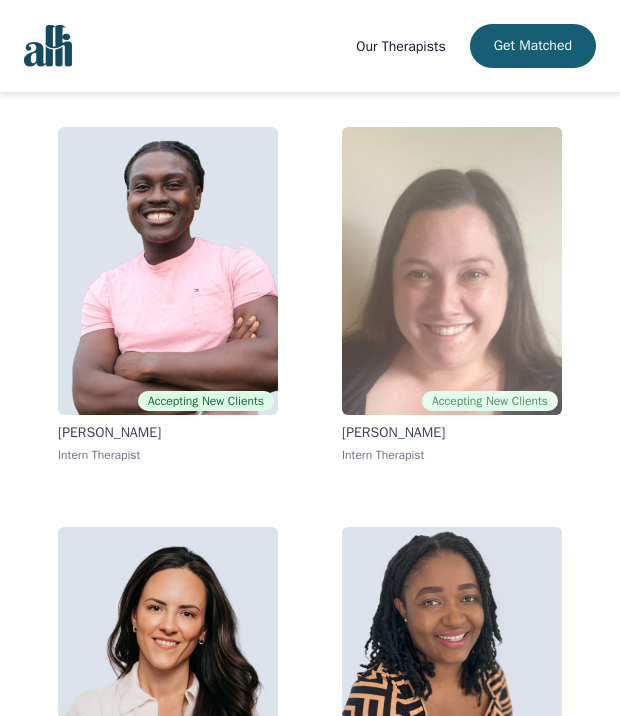 click at bounding box center (452, 271) 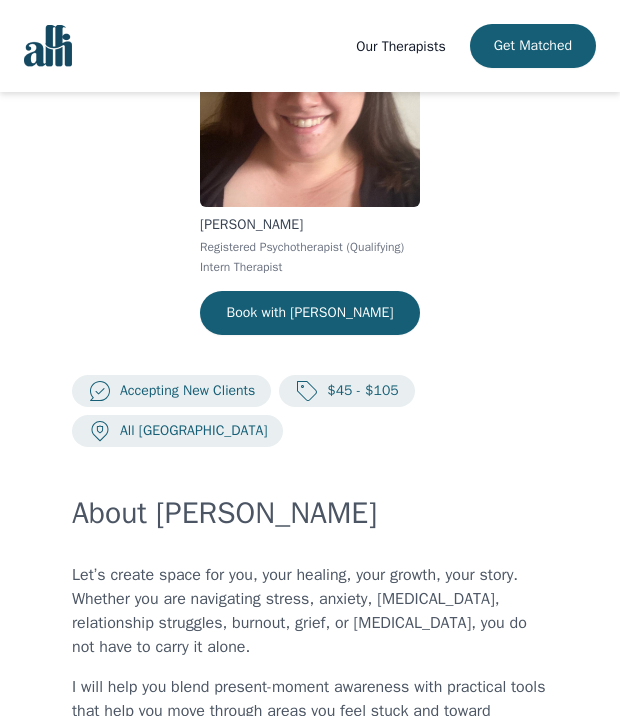 scroll, scrollTop: 0, scrollLeft: 0, axis: both 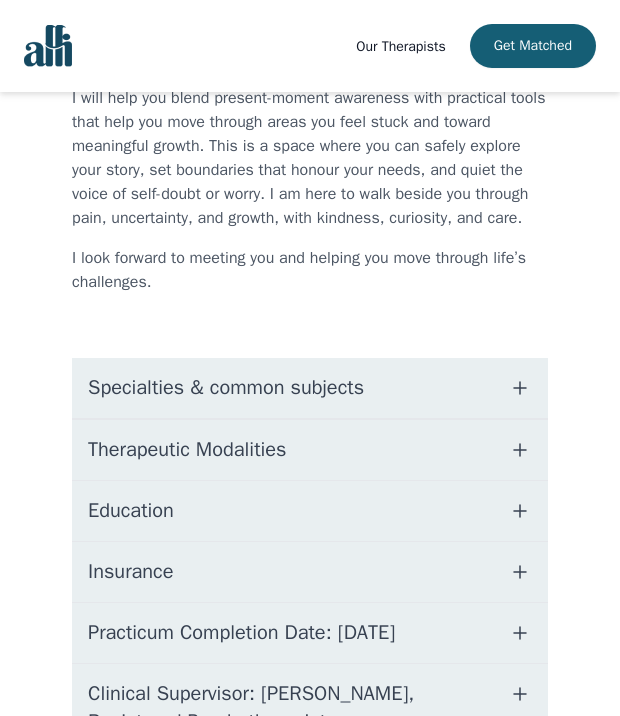 click on "Specialties & common subjects" at bounding box center (310, 388) 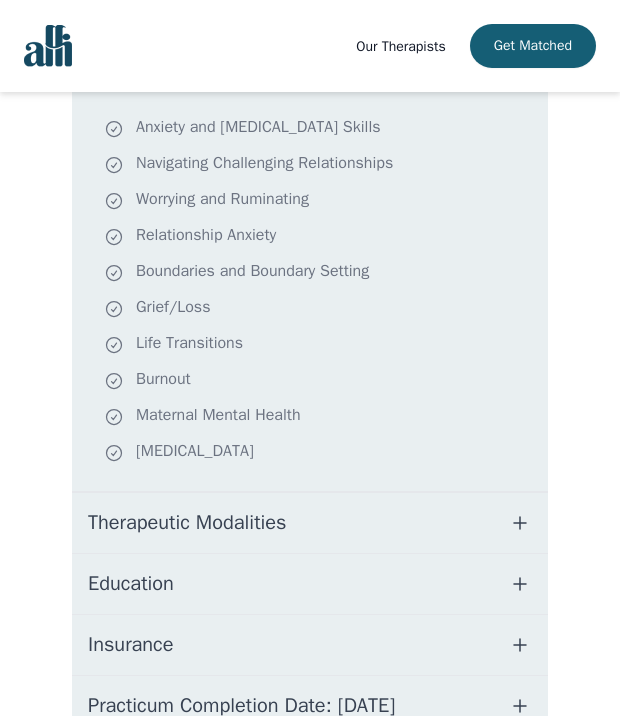 scroll, scrollTop: 1128, scrollLeft: 0, axis: vertical 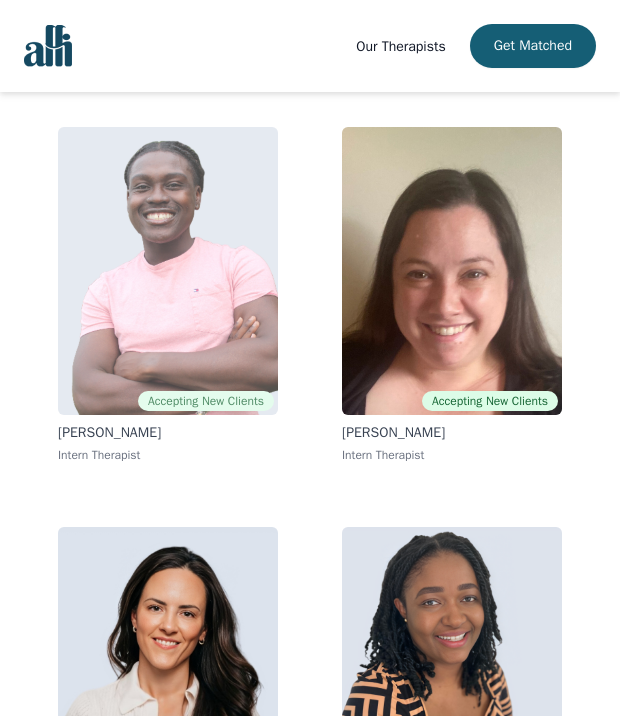 click at bounding box center (168, 271) 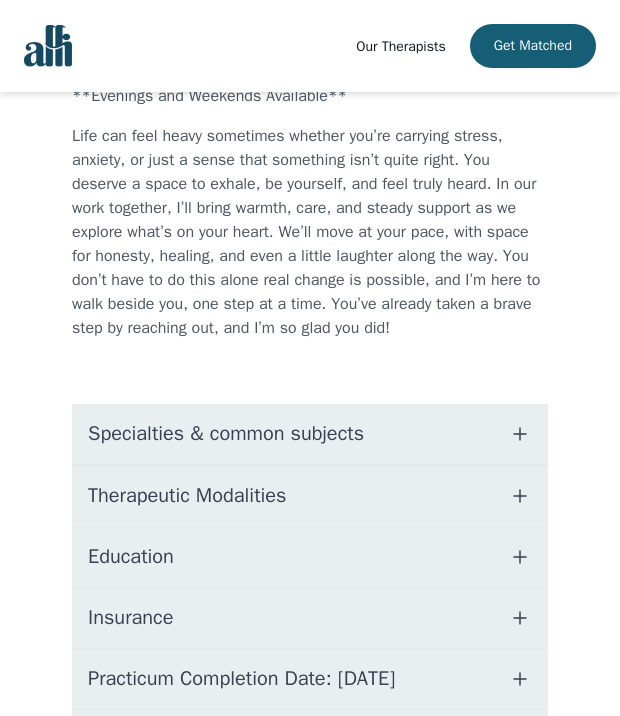 scroll, scrollTop: 681, scrollLeft: 0, axis: vertical 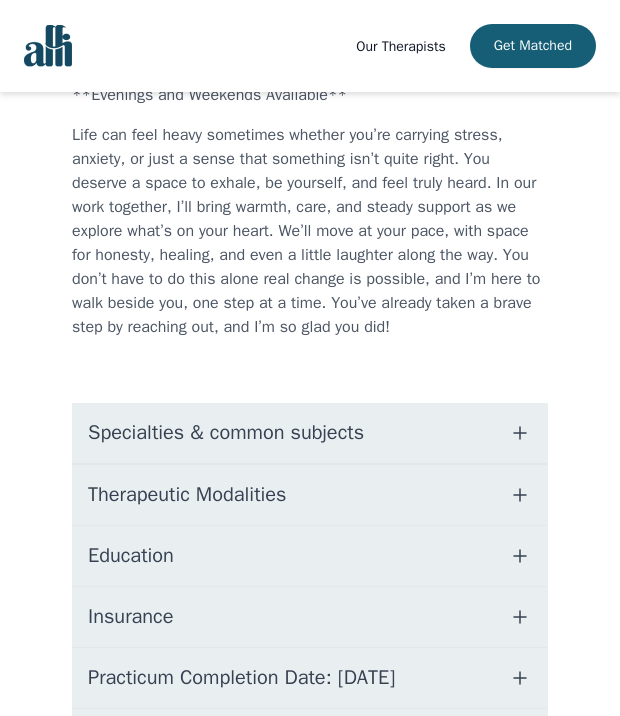click on "Specialties & common subjects" at bounding box center [310, 433] 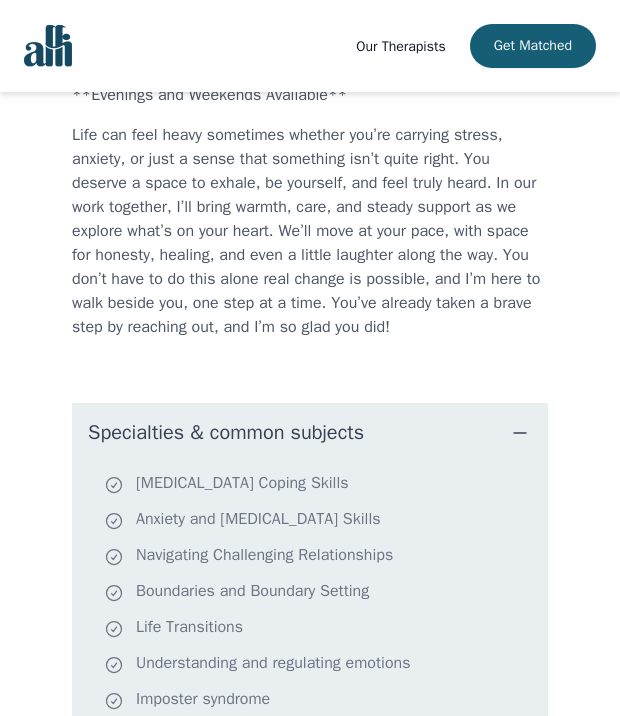 click on "About [PERSON_NAME] **Evenings and Weekends Available** Life can feel heavy sometimes whether you’re carrying stress, anxiety, or just a sense that something isn’t quite right. You deserve a space to exhale, be yourself, and feel truly heard. In our work together, I’ll bring warmth, care, and steady support as we explore what’s on your heart. We’ll move at your pace, with space for honesty, healing, and even a little laughter along the way. You don’t have to do this alone real change is possible, and I’m here to walk beside you, one step at a time. You’ve already taken a brave step by reaching out, and I’m so glad you did! Specialties & common subjects [MEDICAL_DATA] Coping Skills Anxiety and [MEDICAL_DATA] Skills Navigating Challenging Relationships Boundaries and Boundary Setting Life Transitions Understanding and regulating emotions Imposter syndrome BIPOC Dealing with Difficult or Narcissistic Personalities Self-Confidence Therapeutic Modalities Education Insurance" at bounding box center (310, 598) 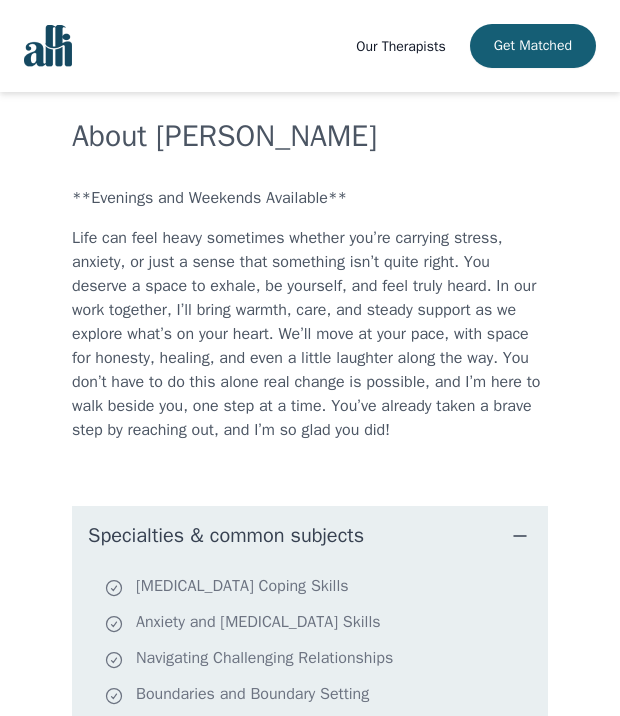 scroll, scrollTop: 521, scrollLeft: 0, axis: vertical 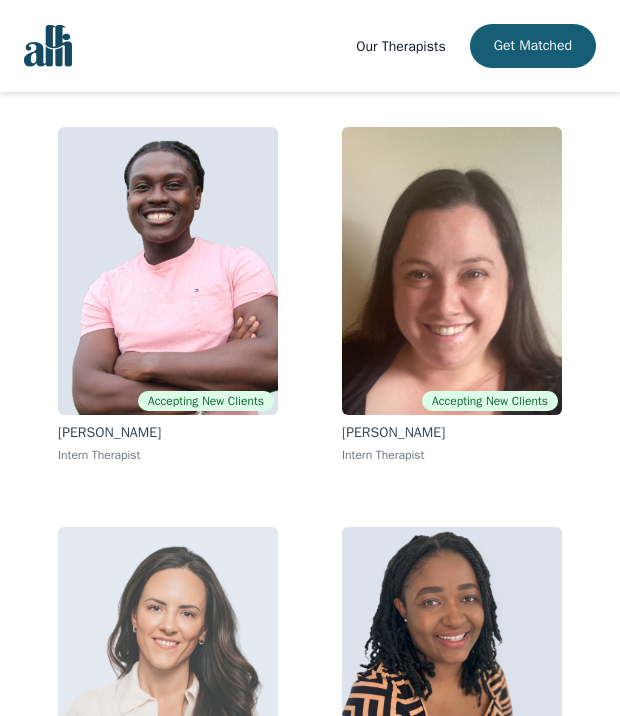 click at bounding box center [168, 671] 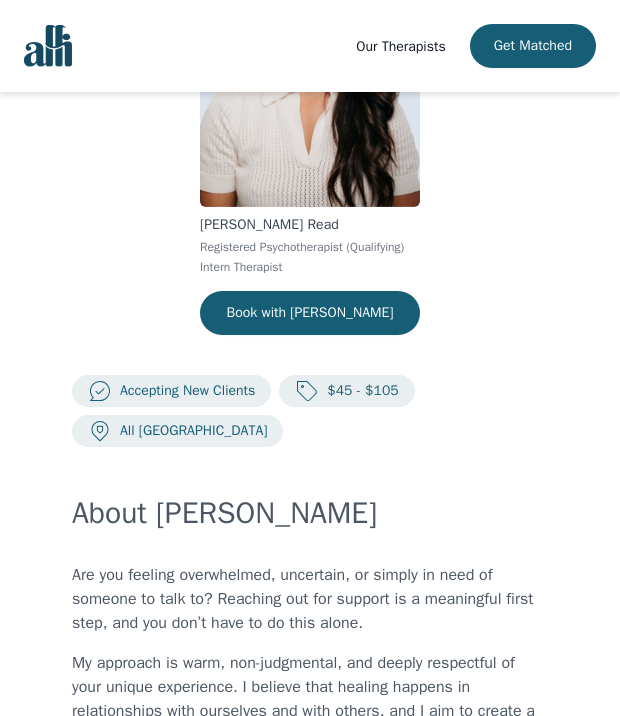 scroll, scrollTop: 0, scrollLeft: 0, axis: both 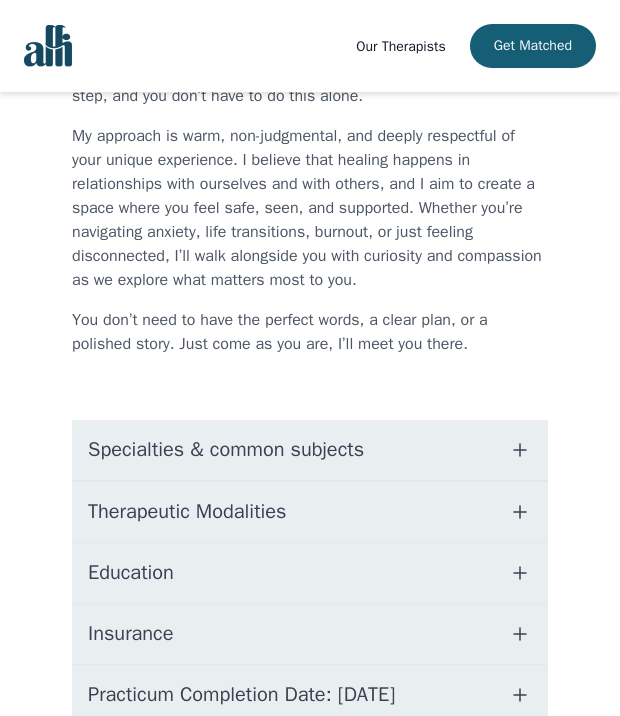 click on "Specialties & common subjects" at bounding box center [310, 450] 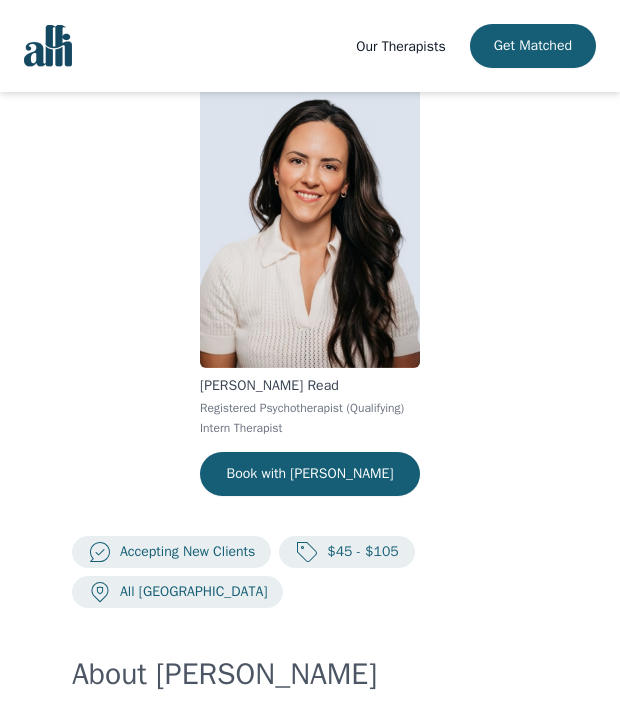 scroll, scrollTop: 0, scrollLeft: 0, axis: both 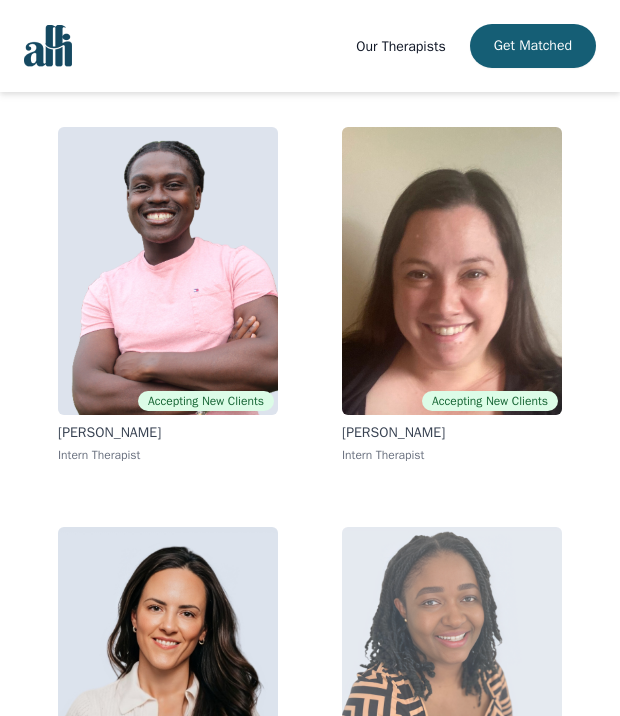 click at bounding box center [452, 671] 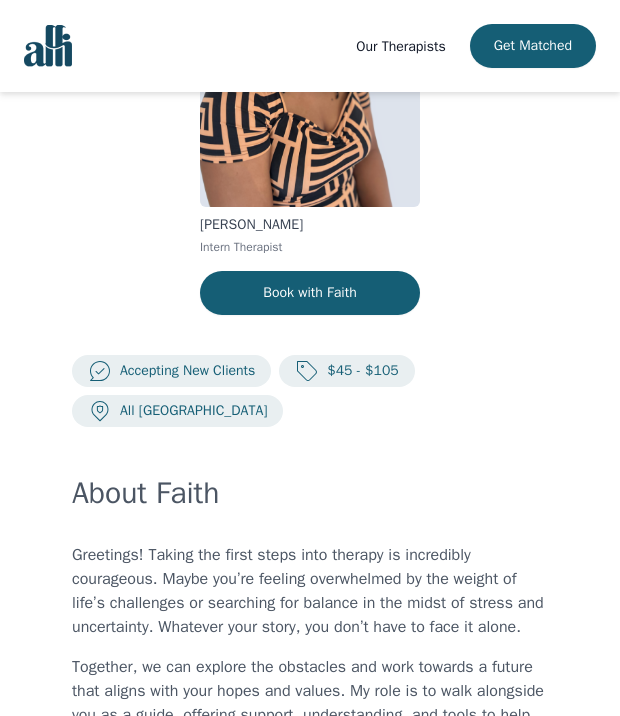 scroll, scrollTop: 0, scrollLeft: 0, axis: both 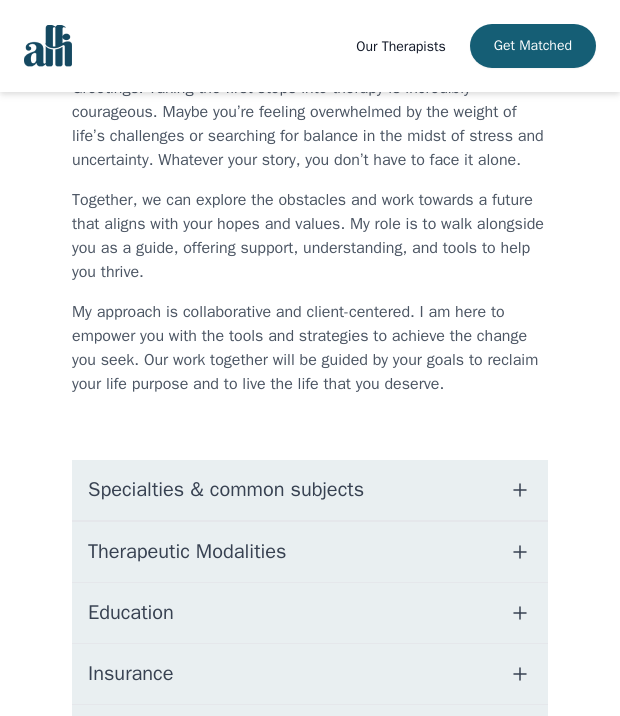click on "Specialties & common subjects" at bounding box center [310, 490] 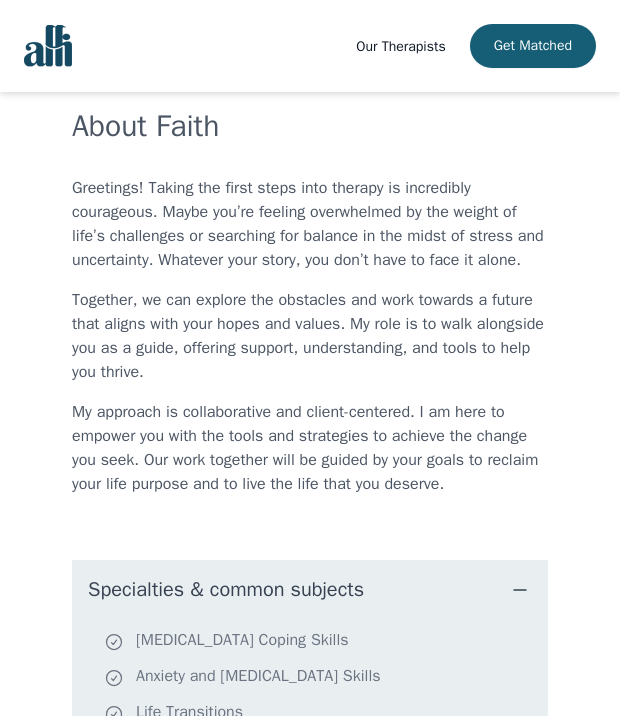 scroll, scrollTop: 100, scrollLeft: 0, axis: vertical 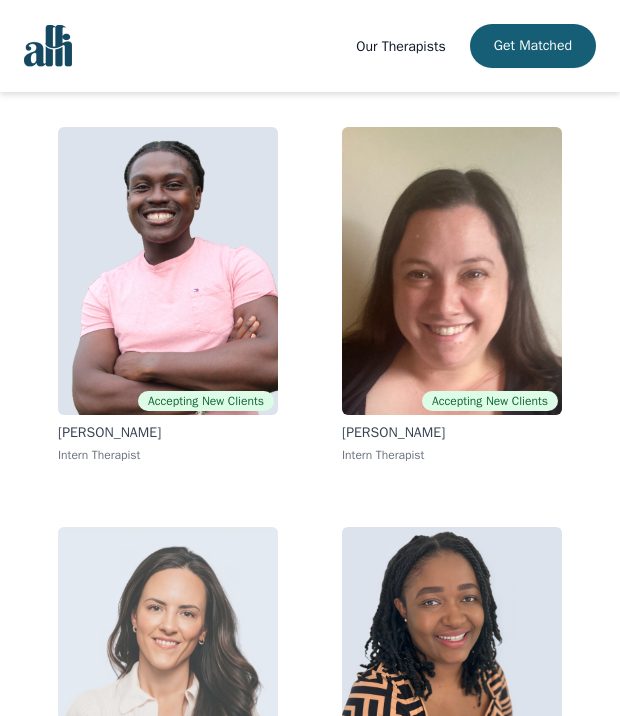 click at bounding box center (168, 671) 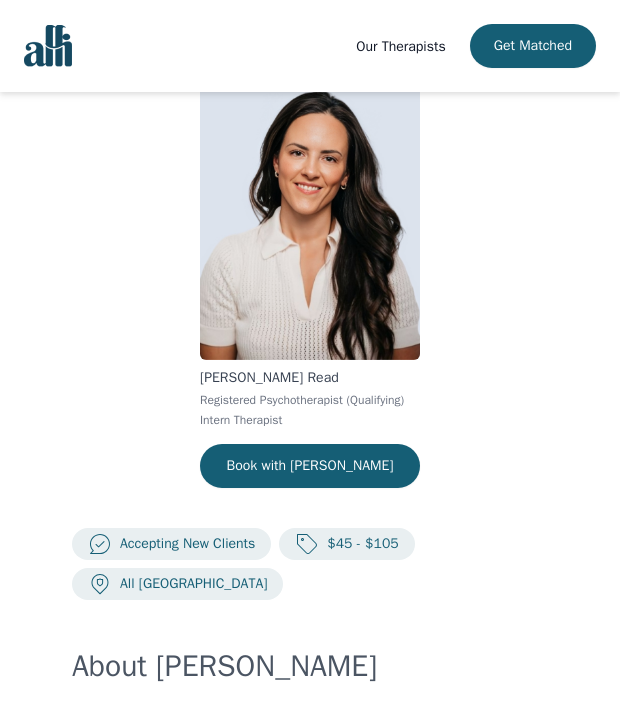 scroll, scrollTop: 36, scrollLeft: 0, axis: vertical 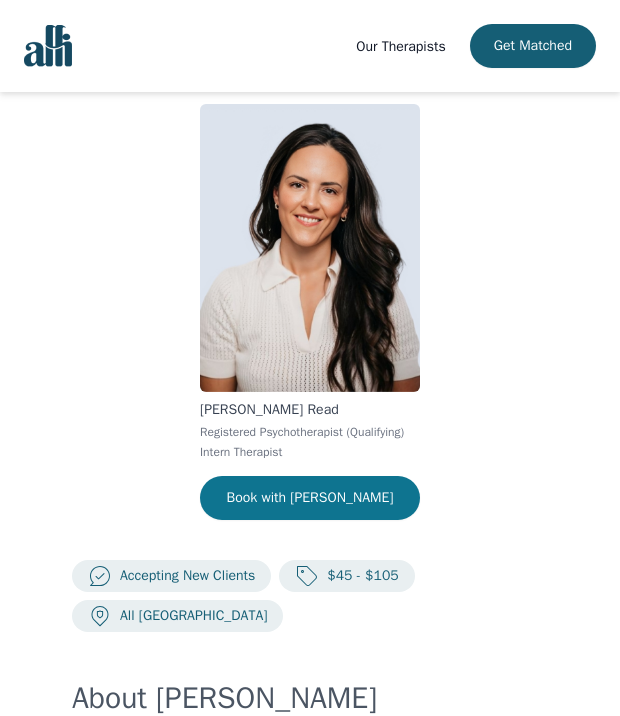 click on "Book with [PERSON_NAME]" at bounding box center [310, 498] 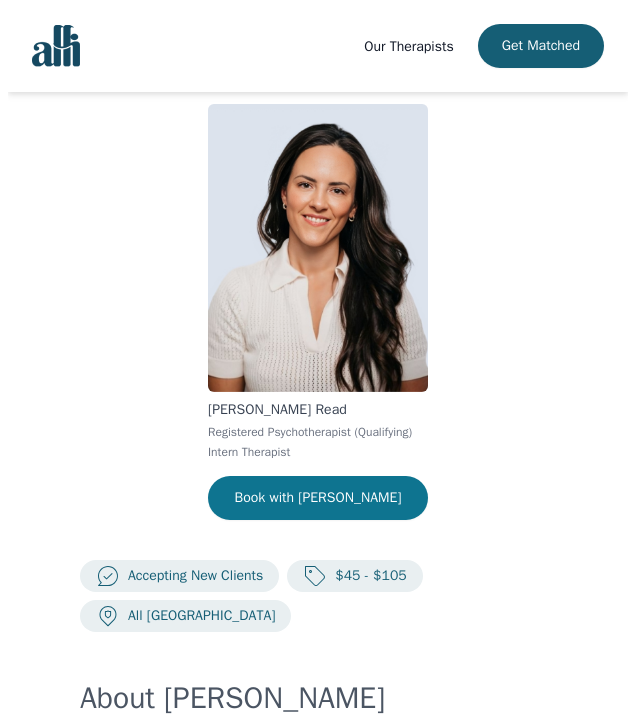 scroll, scrollTop: 0, scrollLeft: 0, axis: both 